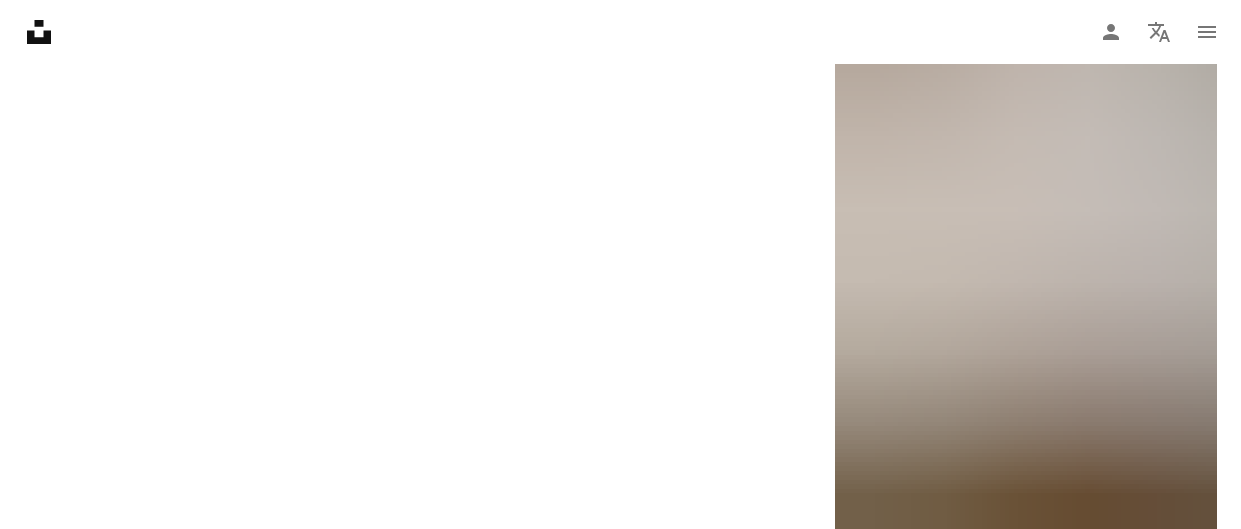 scroll, scrollTop: 50488, scrollLeft: 0, axis: vertical 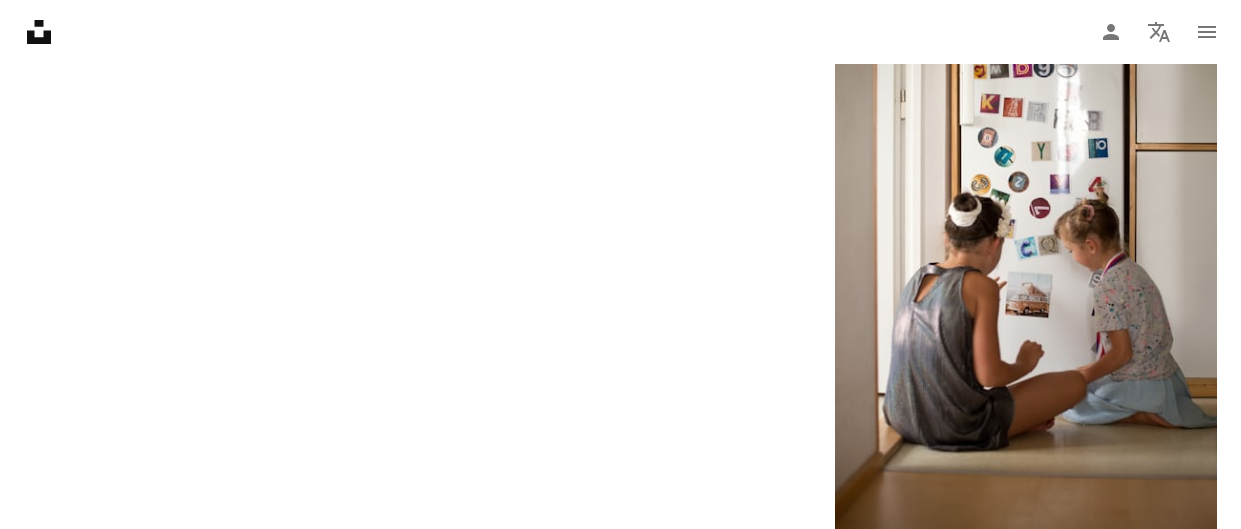 click on "Plus sign for Unsplash+ A heart A plus sign Getty Images For  Unsplash+ A lock Download A heart A plus sign [FIRST] [LAST] Arrow pointing down A heart A plus sign Nationaal Archief Arrow pointing down Plus sign for Unsplash+ A heart A plus sign [FIRST] For  Unsplash+" at bounding box center (620, -22207) 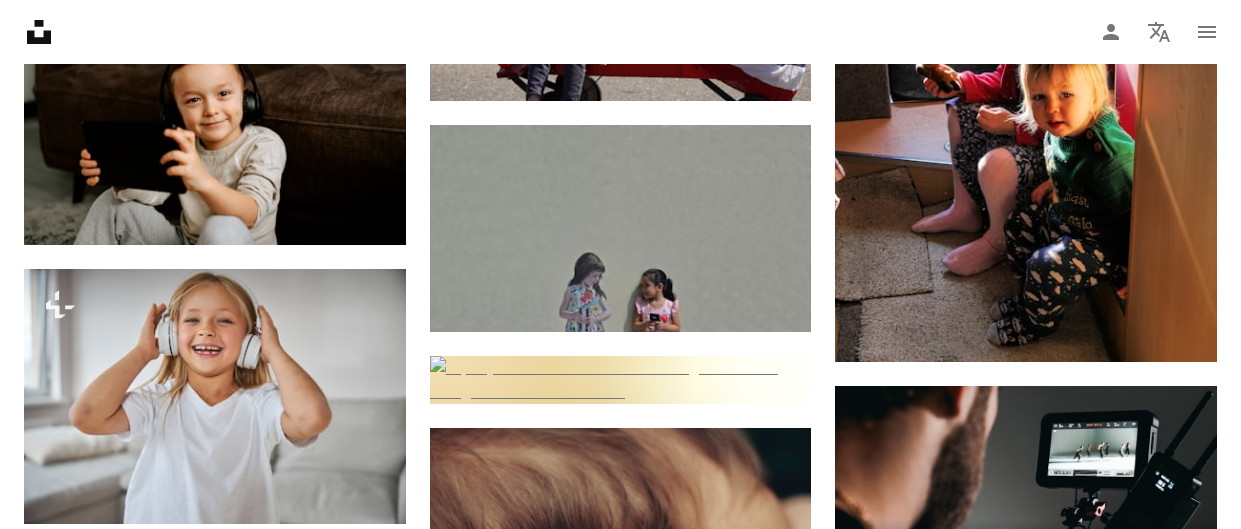 scroll, scrollTop: 0, scrollLeft: 0, axis: both 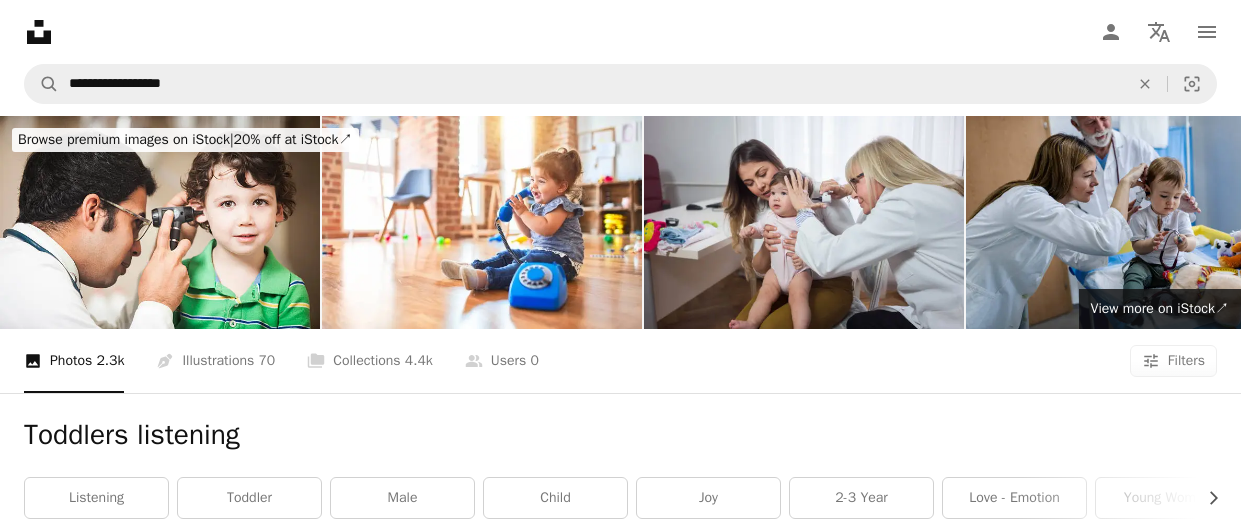 click on "**********" at bounding box center [620, 23011] 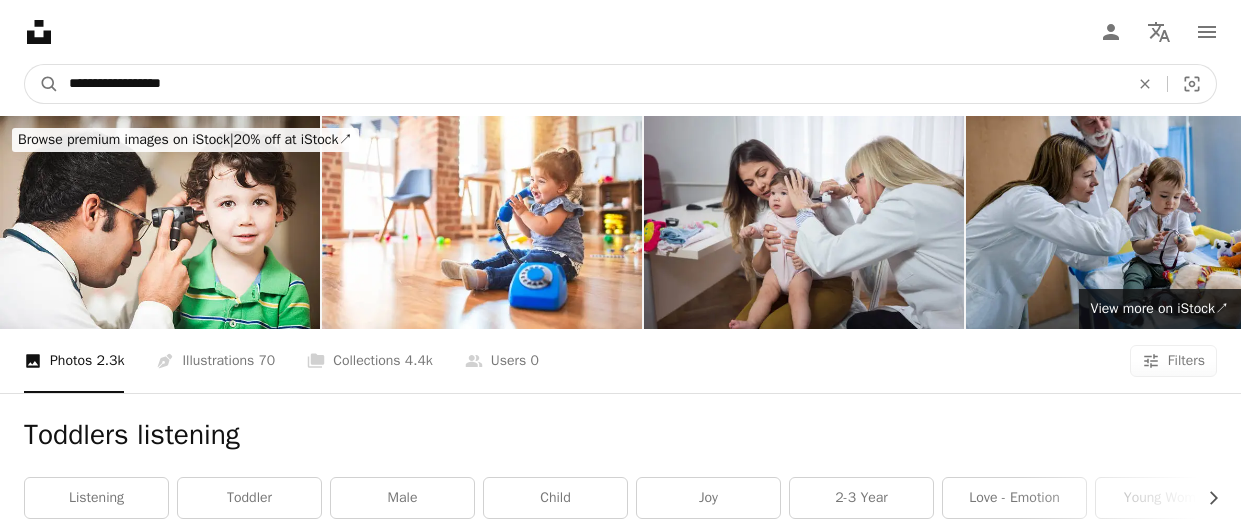 click on "**********" at bounding box center [591, 84] 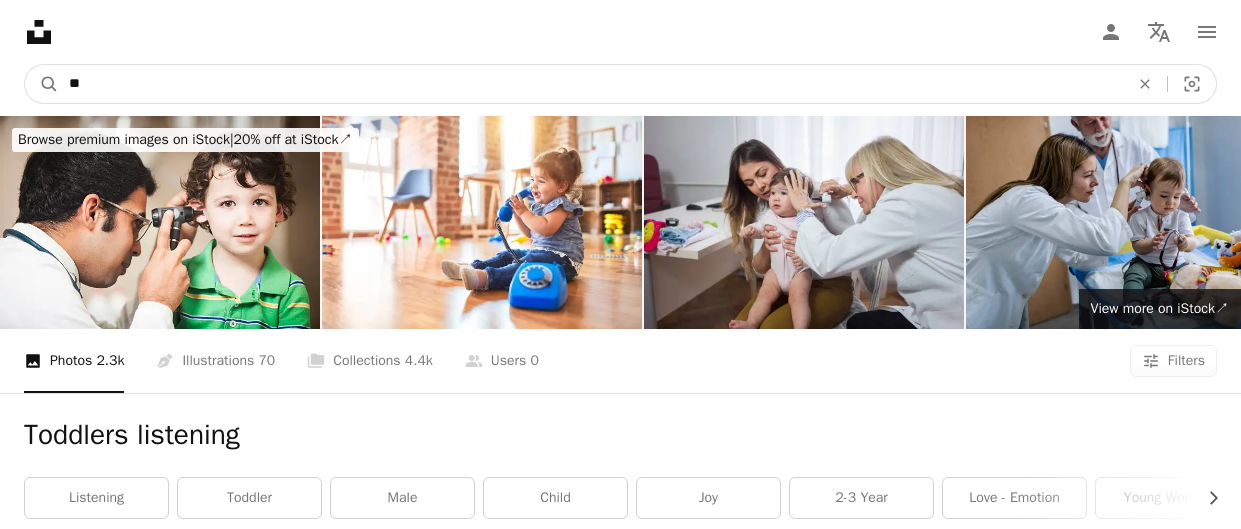 type on "*" 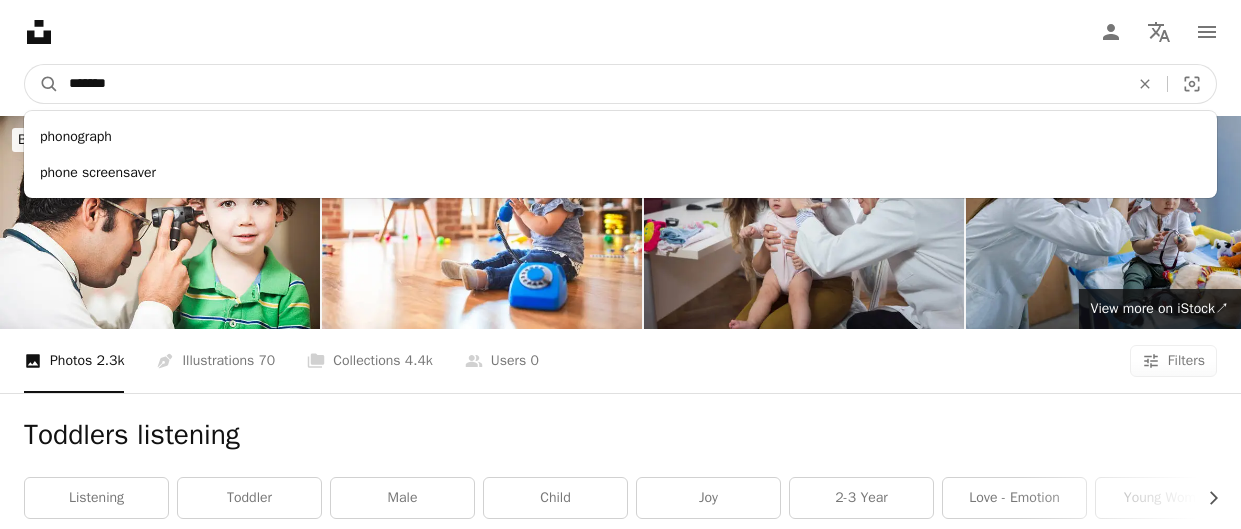 type on "*******" 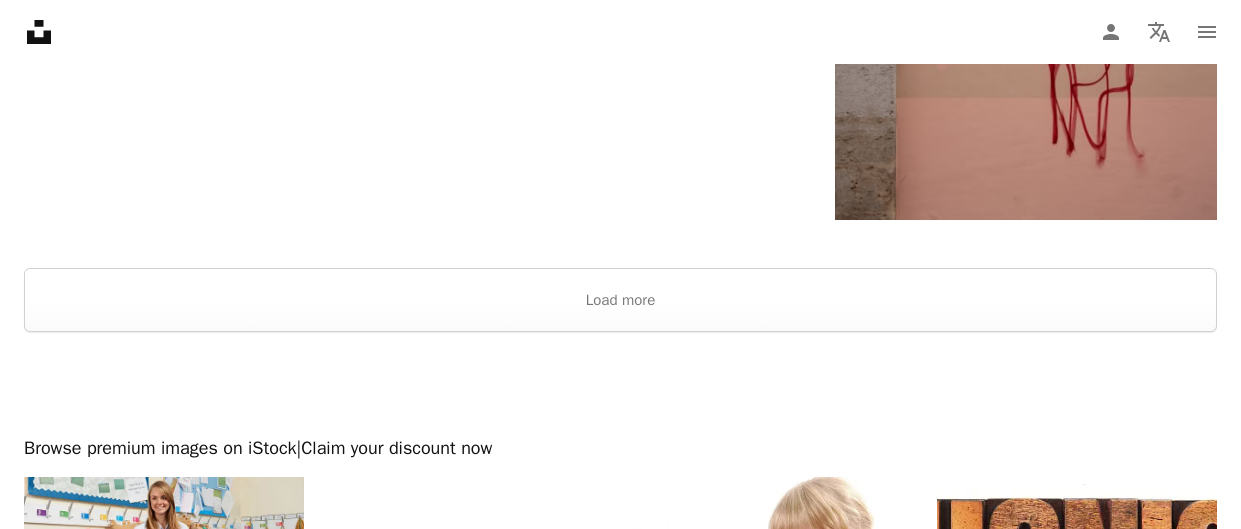 scroll, scrollTop: 3798, scrollLeft: 0, axis: vertical 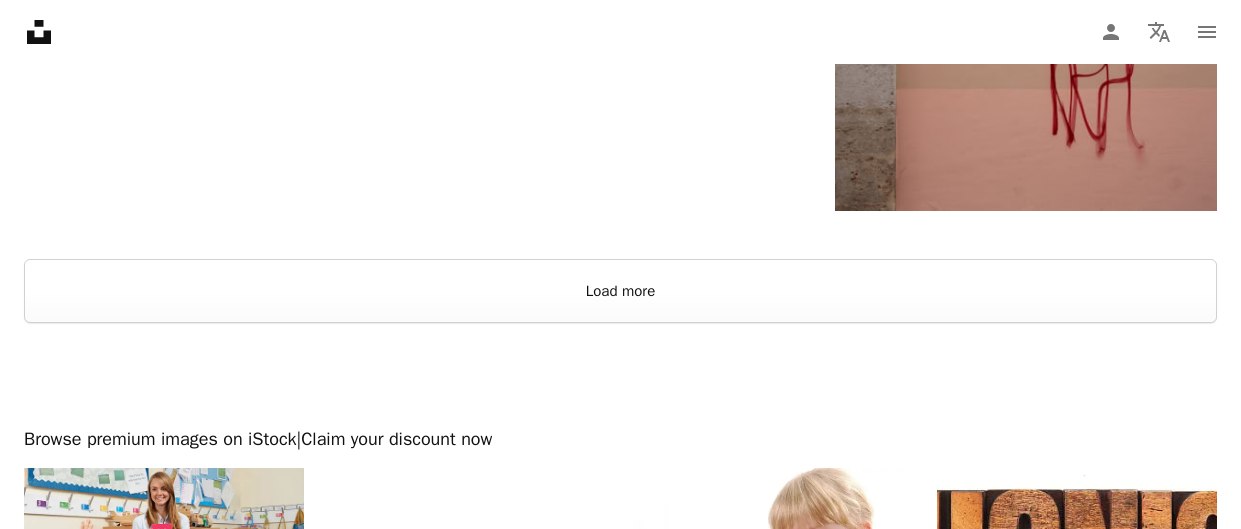 click on "Load more" at bounding box center [620, 291] 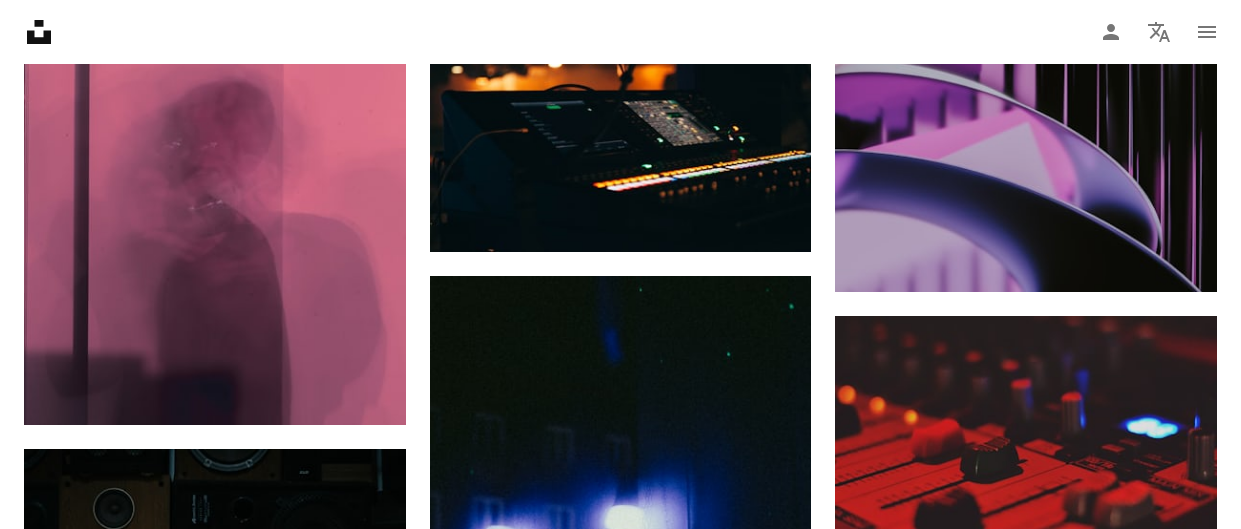 scroll, scrollTop: 6574, scrollLeft: 0, axis: vertical 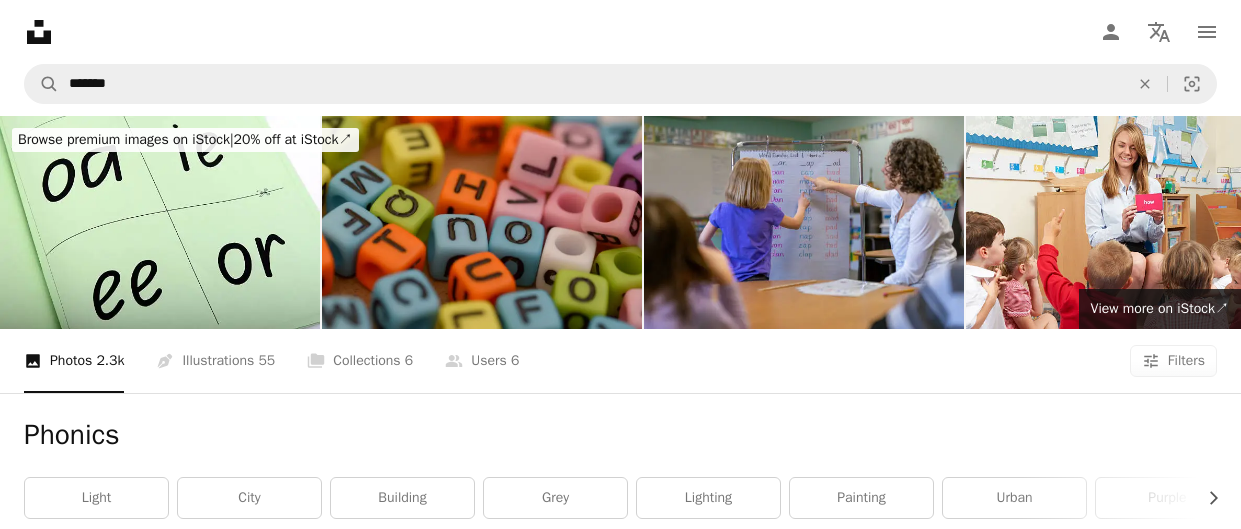 drag, startPoint x: 1233, startPoint y: 361, endPoint x: 1223, endPoint y: -1, distance: 362.1381 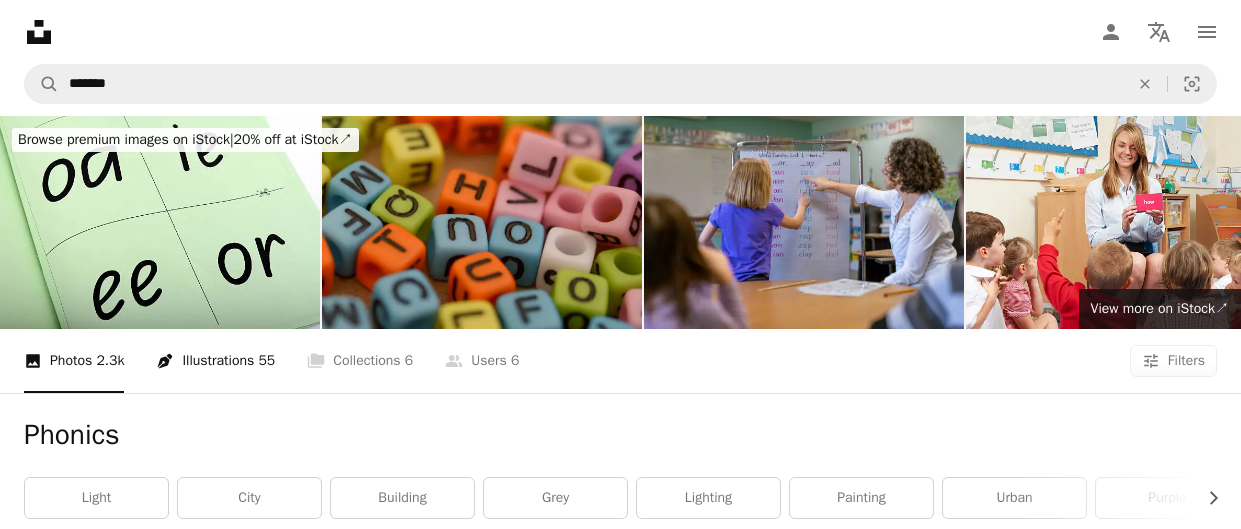 scroll, scrollTop: 0, scrollLeft: 0, axis: both 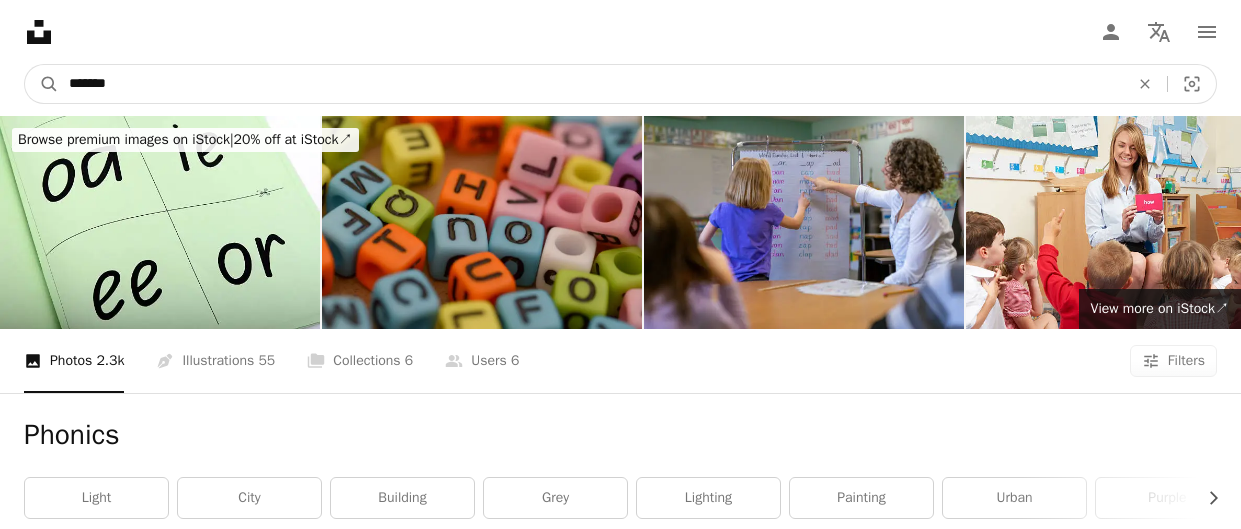 click on "*******" at bounding box center (591, 84) 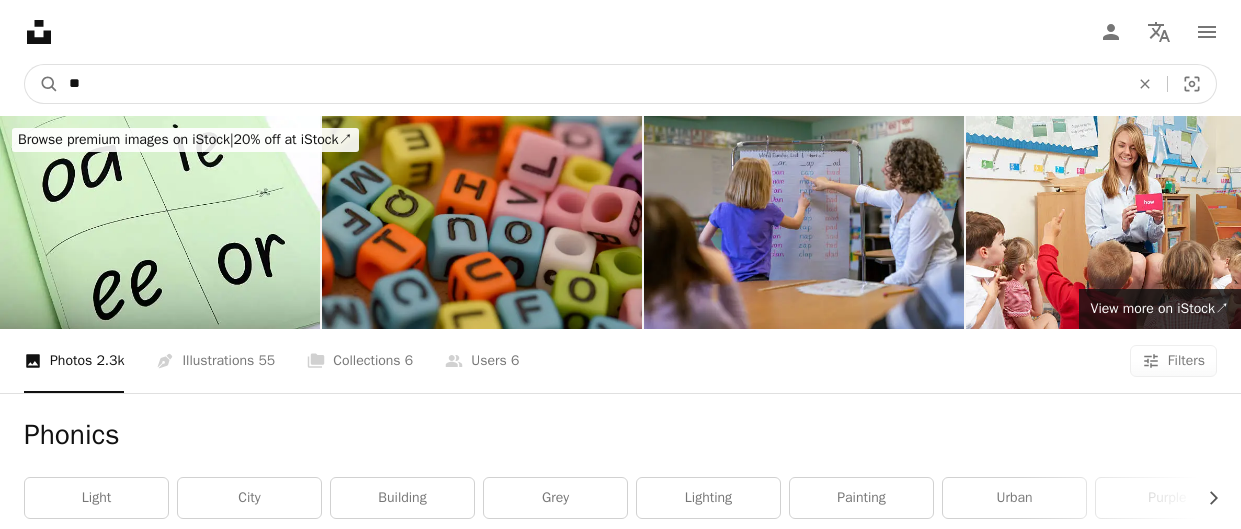 type on "*" 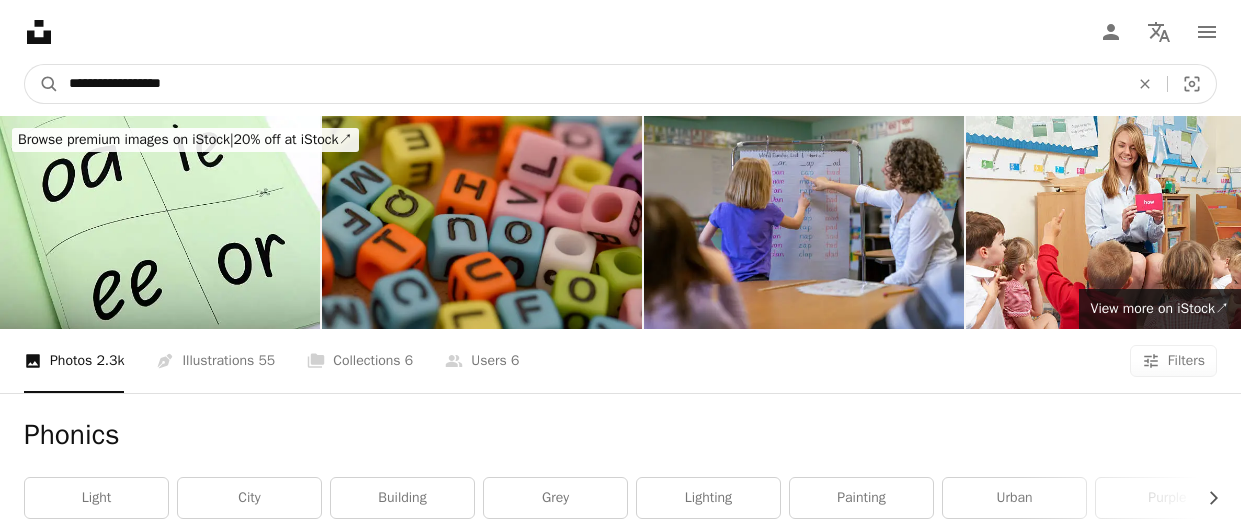 type on "**********" 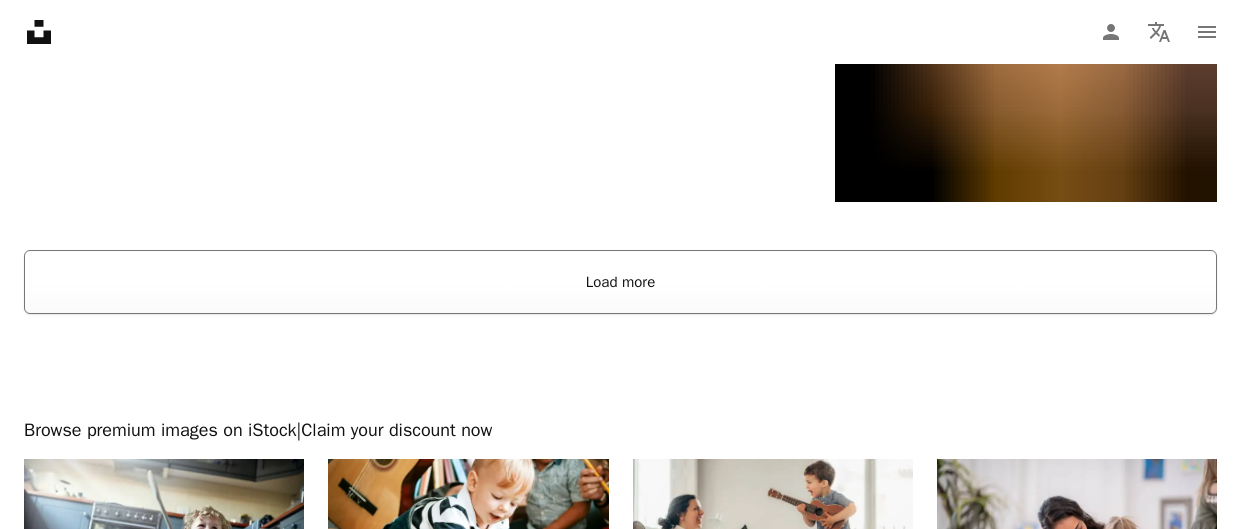 scroll, scrollTop: 3644, scrollLeft: 0, axis: vertical 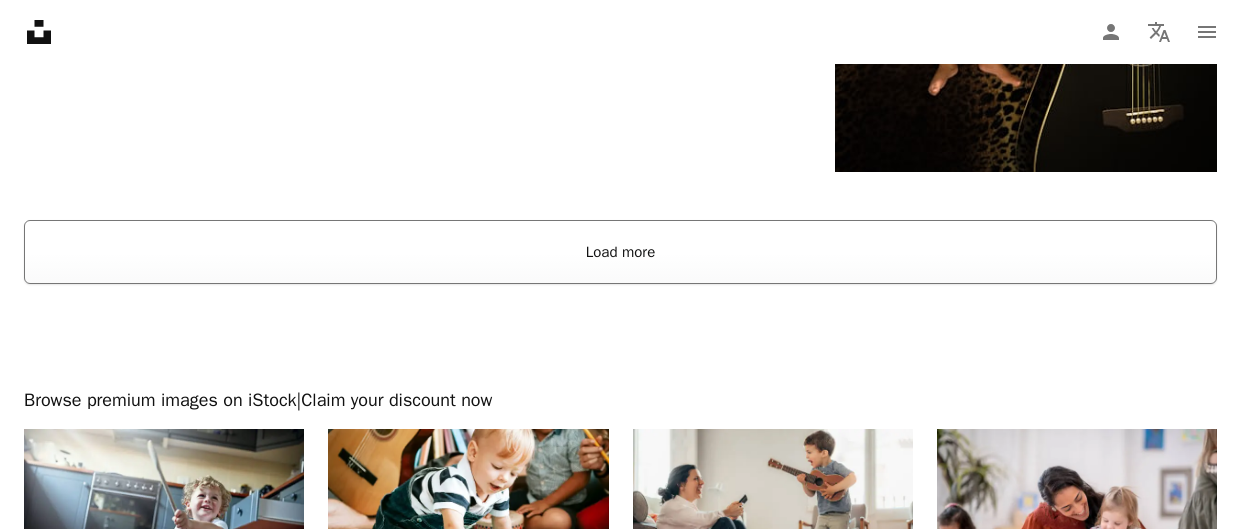 click on "Load more" at bounding box center [620, 252] 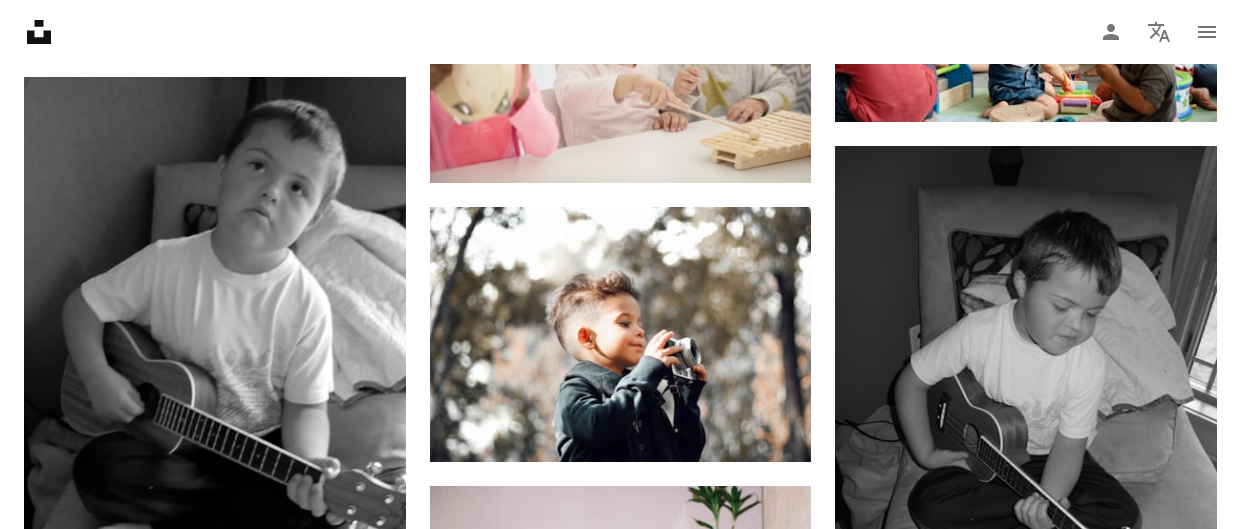 scroll, scrollTop: 4867, scrollLeft: 0, axis: vertical 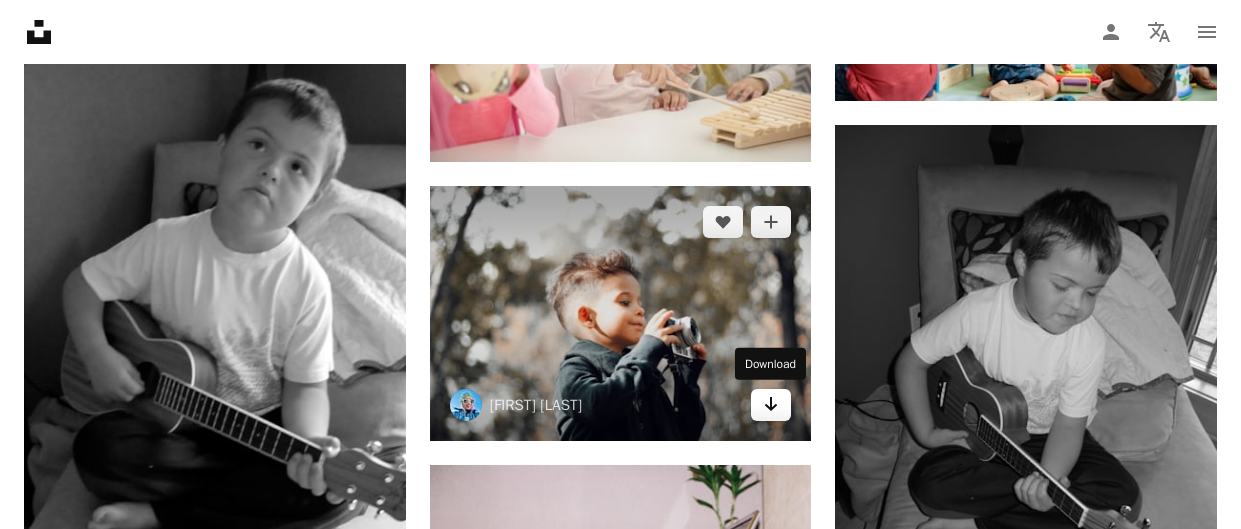 click on "Arrow pointing down" 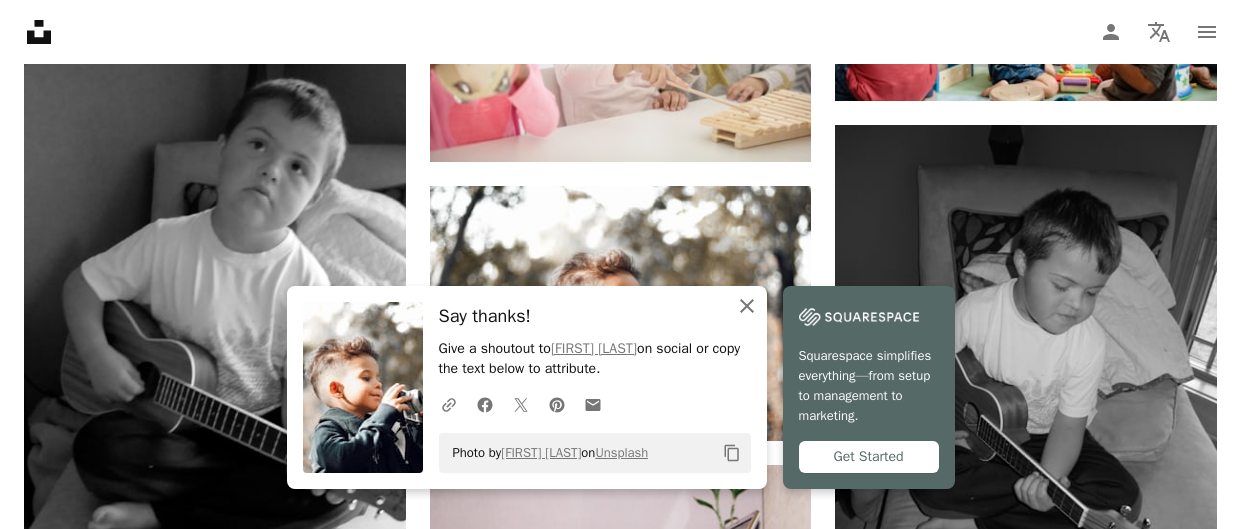 click 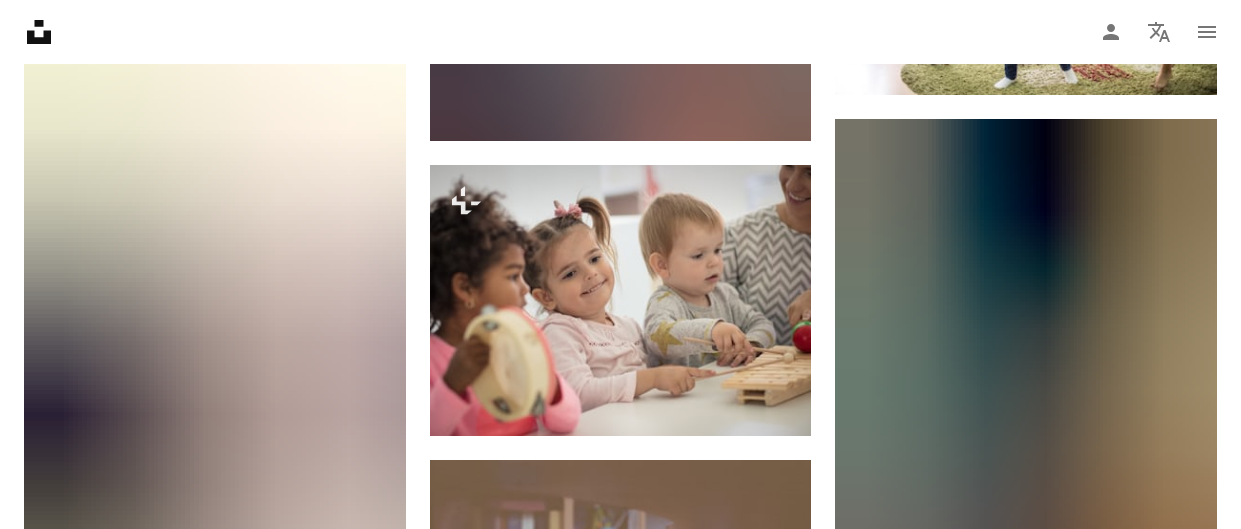 scroll, scrollTop: 12351, scrollLeft: 0, axis: vertical 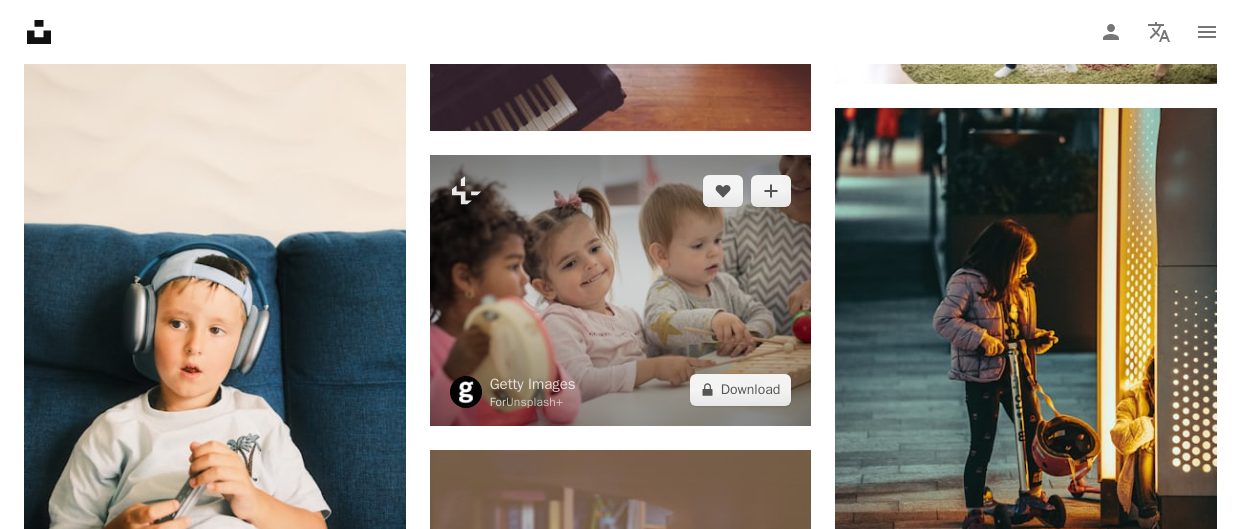 click at bounding box center [621, 290] 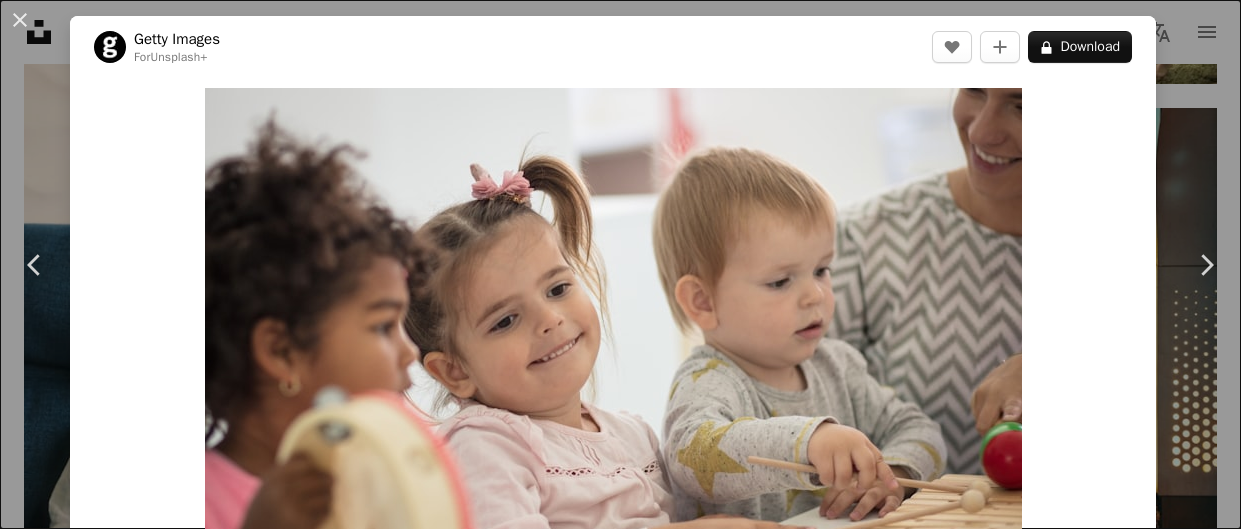 click on "A lock Download" at bounding box center [1080, 47] 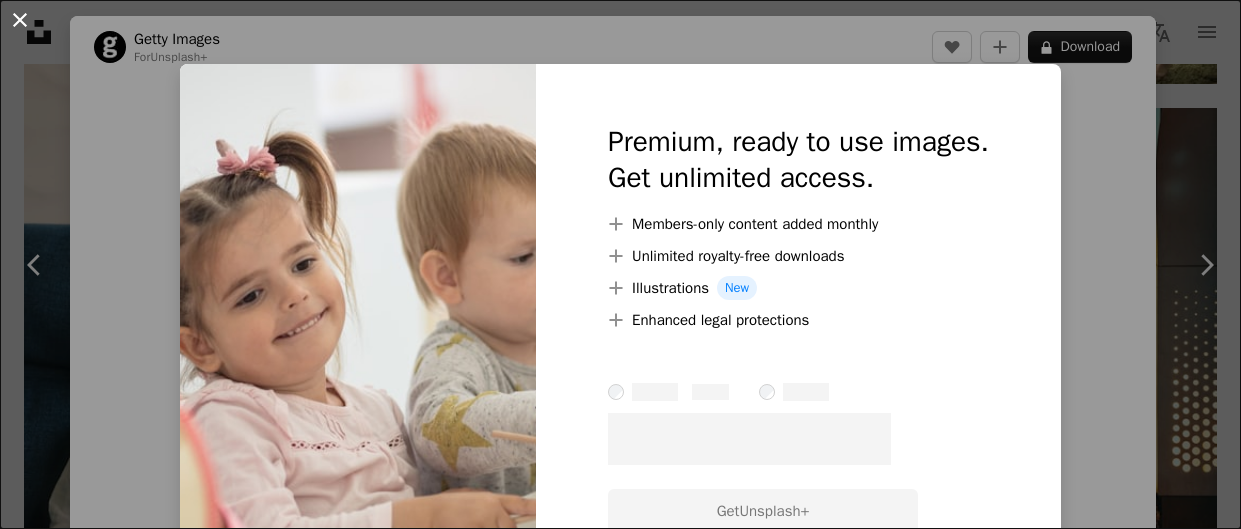click on "An X shape" at bounding box center (20, 20) 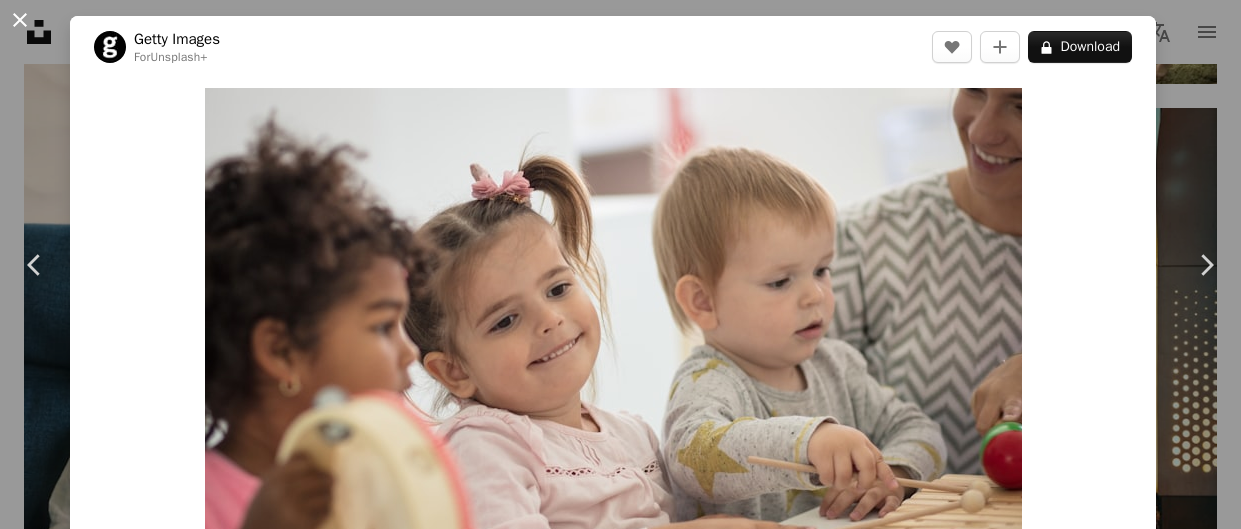 click on "An X shape" at bounding box center (20, 20) 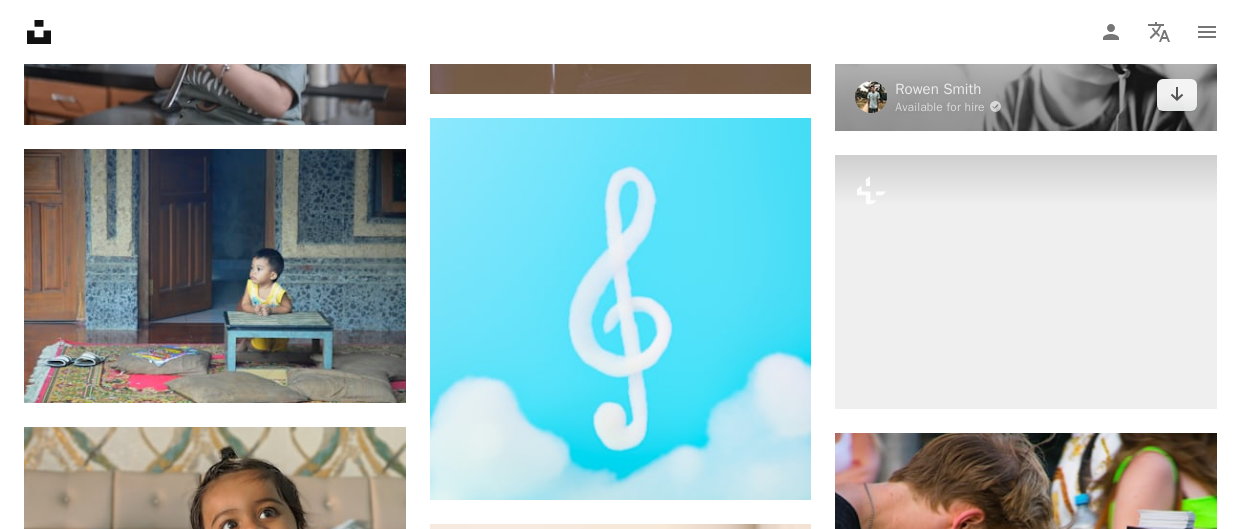 scroll, scrollTop: 12926, scrollLeft: 0, axis: vertical 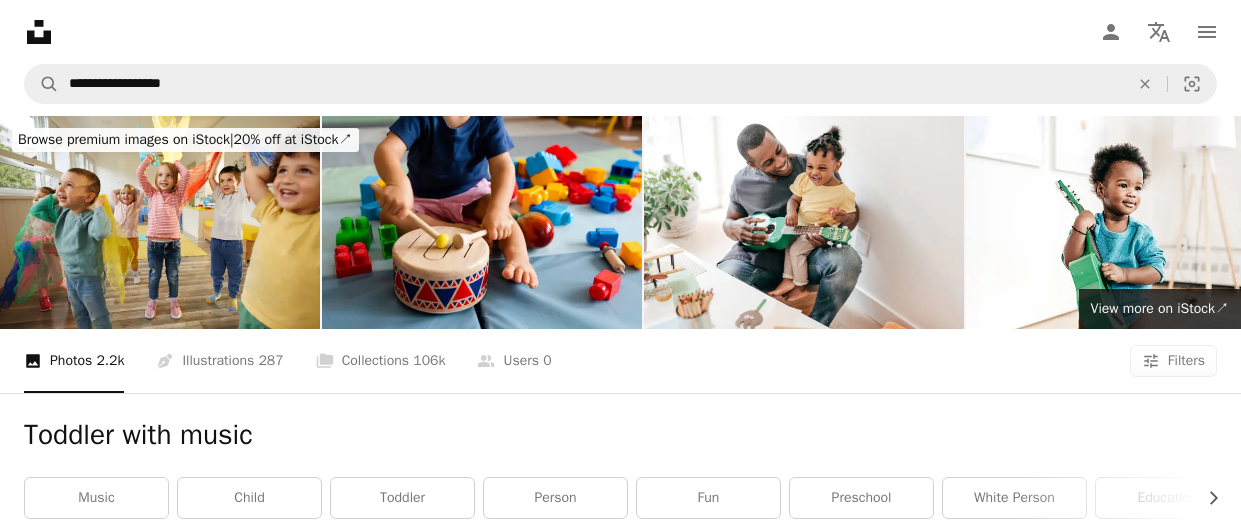 click on "**********" at bounding box center [620, 9464] 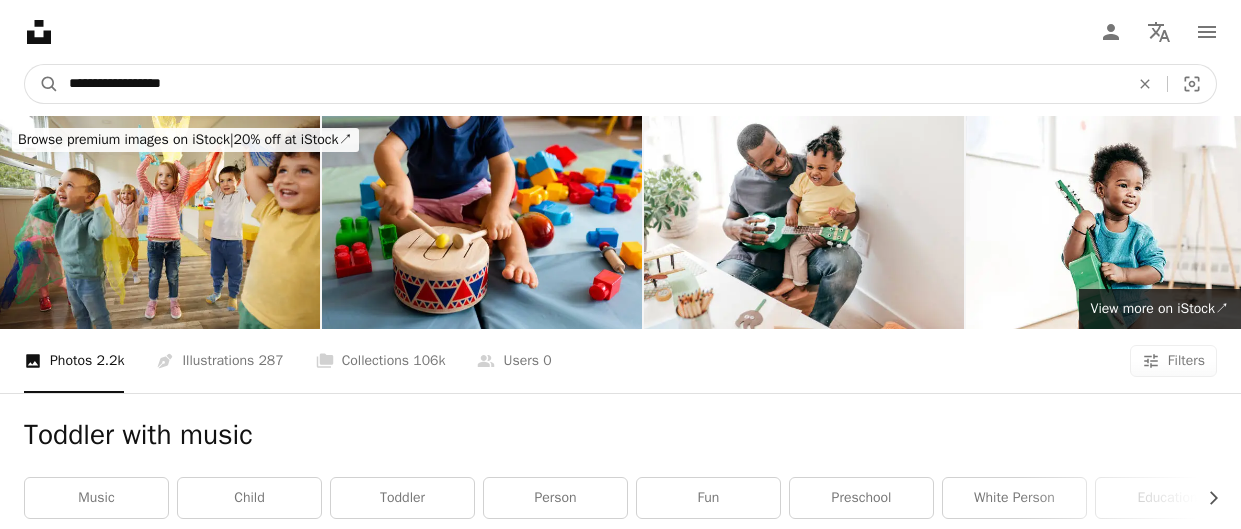 drag, startPoint x: 210, startPoint y: 88, endPoint x: 0, endPoint y: 83, distance: 210.05951 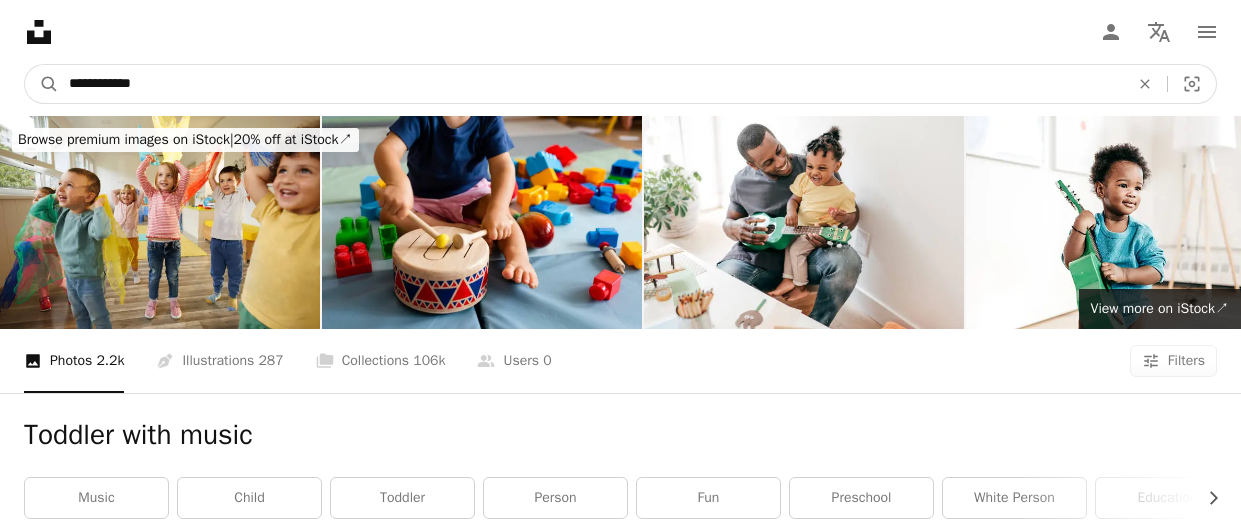 type on "**********" 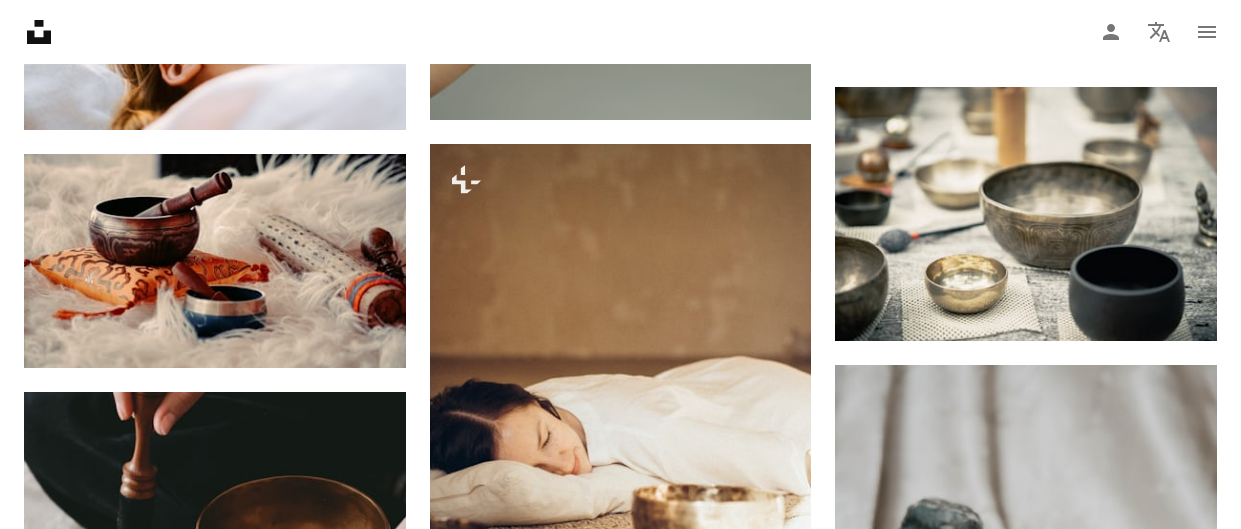 scroll, scrollTop: 995, scrollLeft: 0, axis: vertical 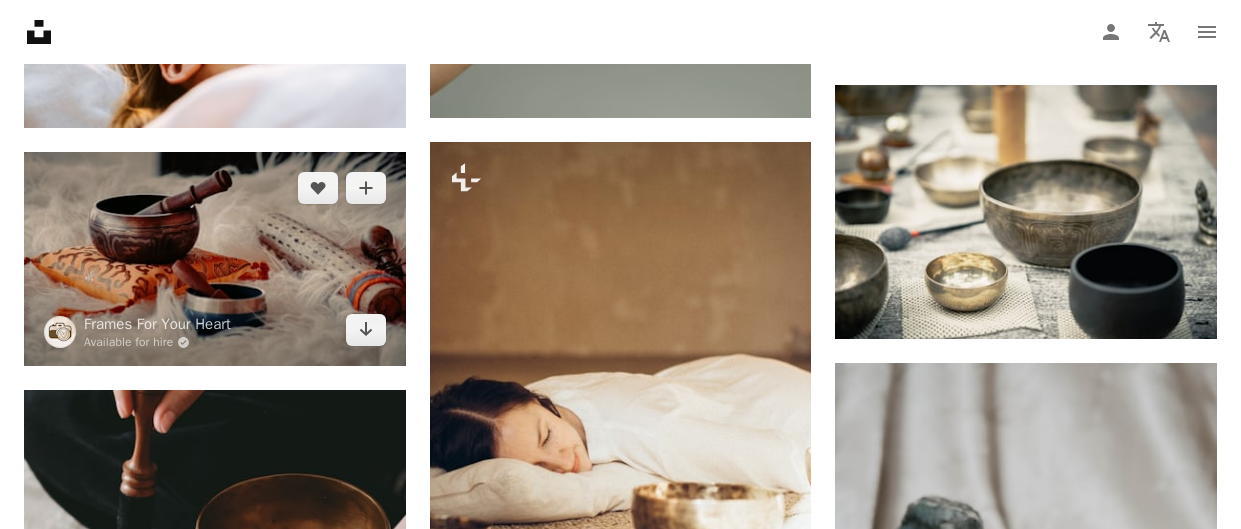 click at bounding box center [215, 259] 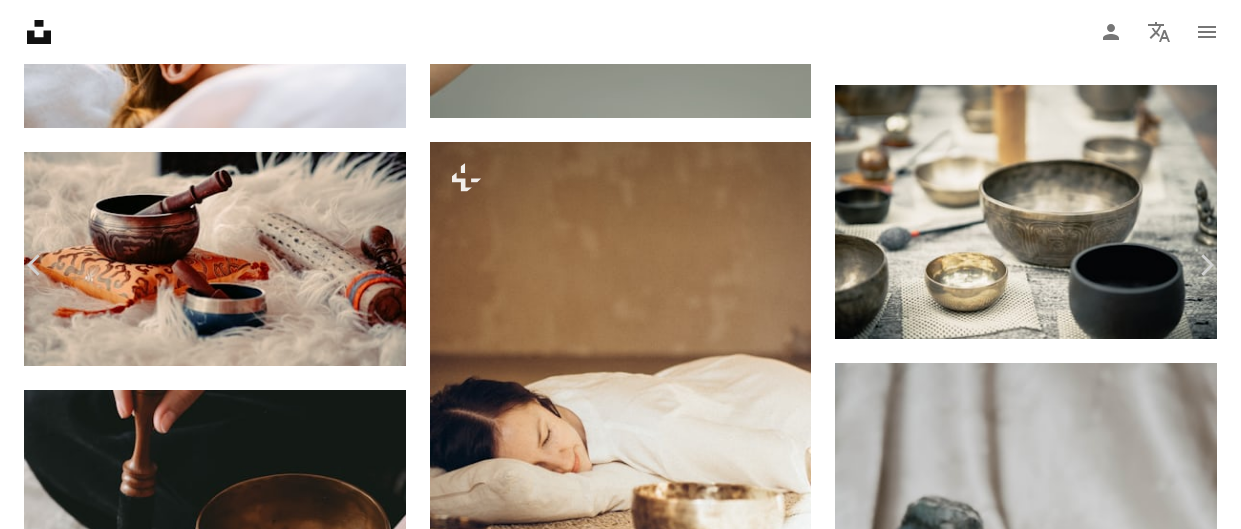 click on "Download free" at bounding box center [1042, 4023] 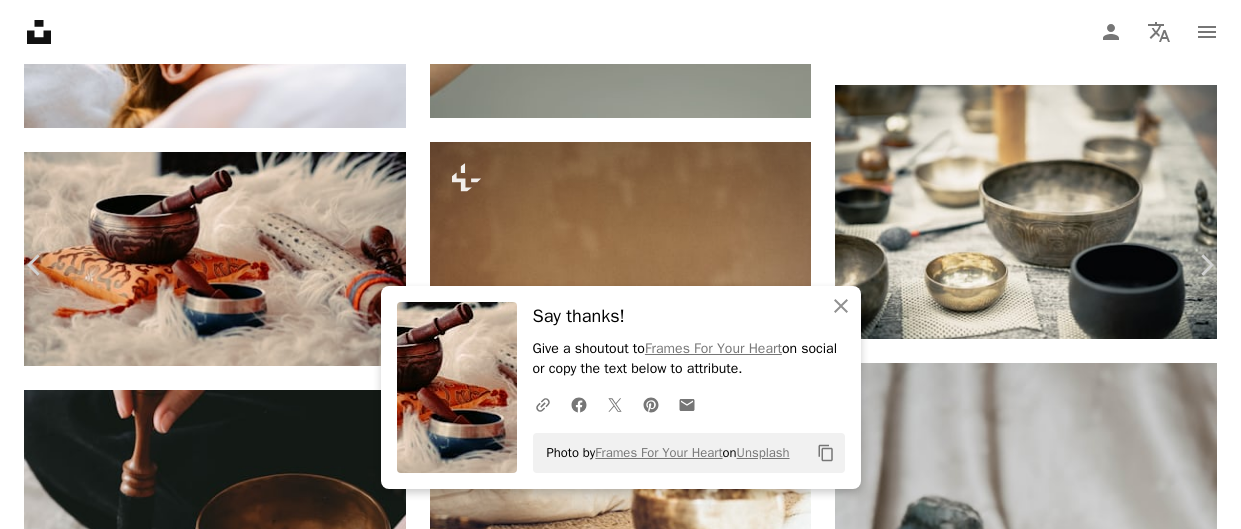 click on "An X shape" at bounding box center (20, 20) 